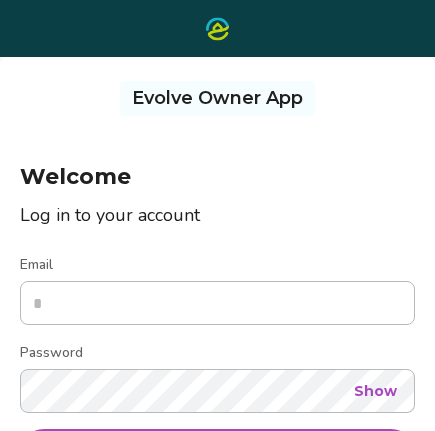 scroll, scrollTop: 0, scrollLeft: 0, axis: both 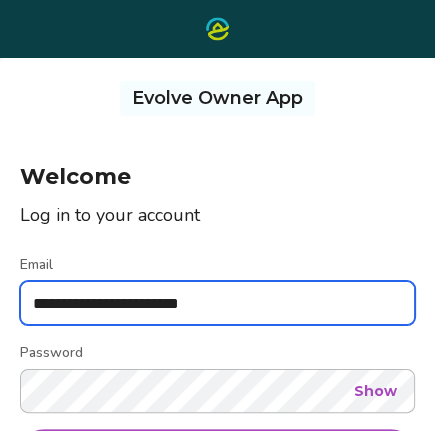 click on "**********" at bounding box center (217, 303) 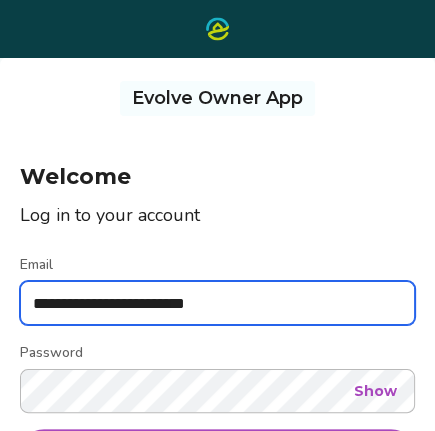 click on "**********" at bounding box center (217, 303) 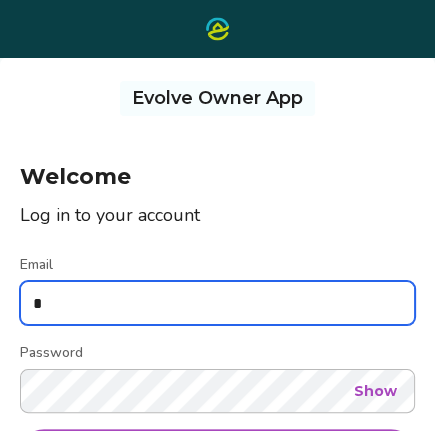 type on "**********" 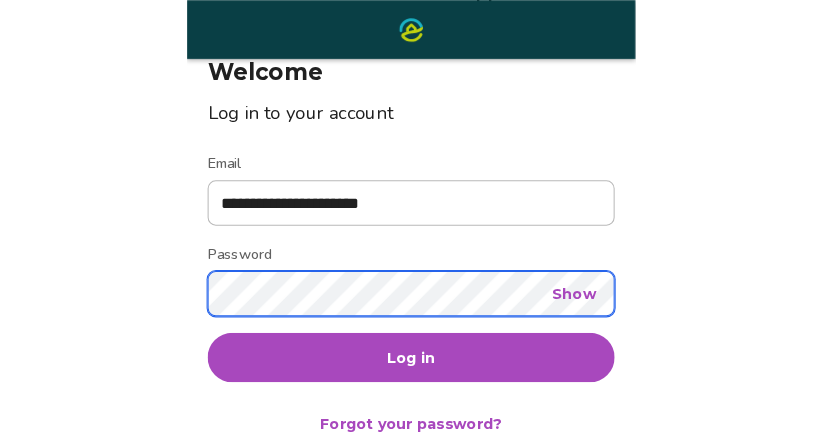 scroll, scrollTop: 113, scrollLeft: 0, axis: vertical 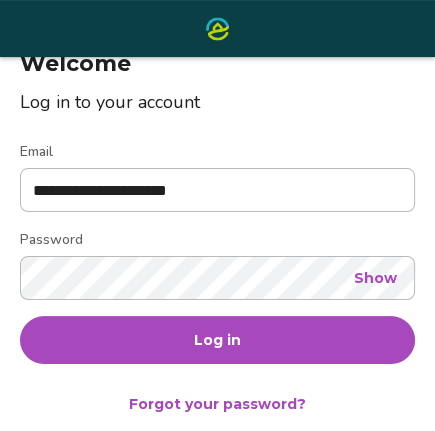 click on "Log in" at bounding box center (217, 340) 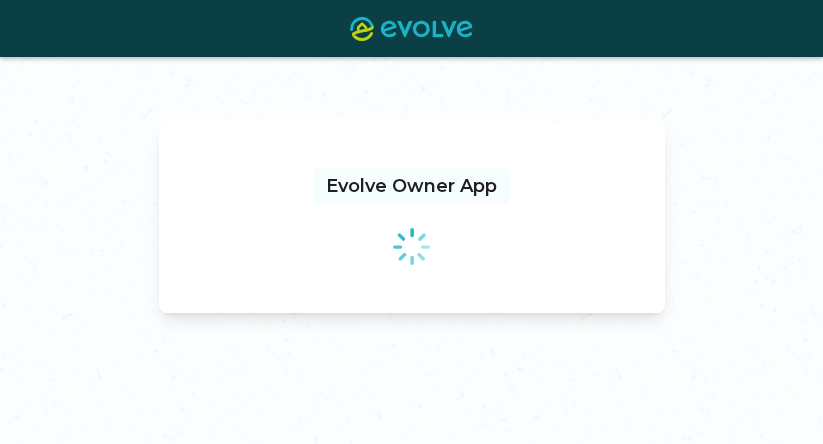 scroll, scrollTop: 0, scrollLeft: 0, axis: both 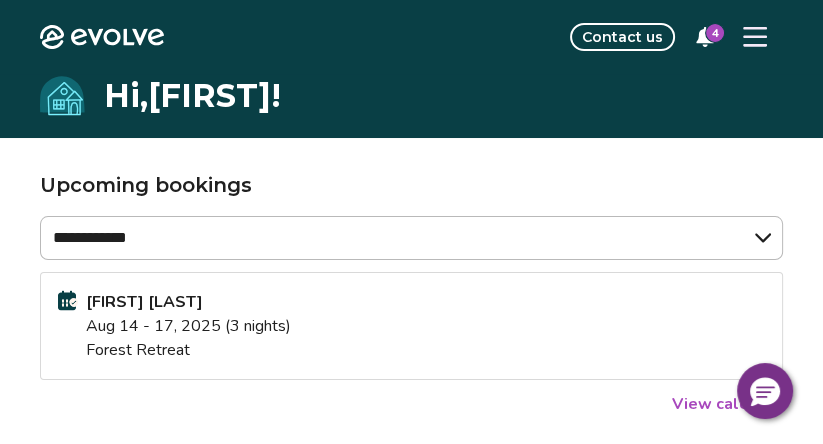click 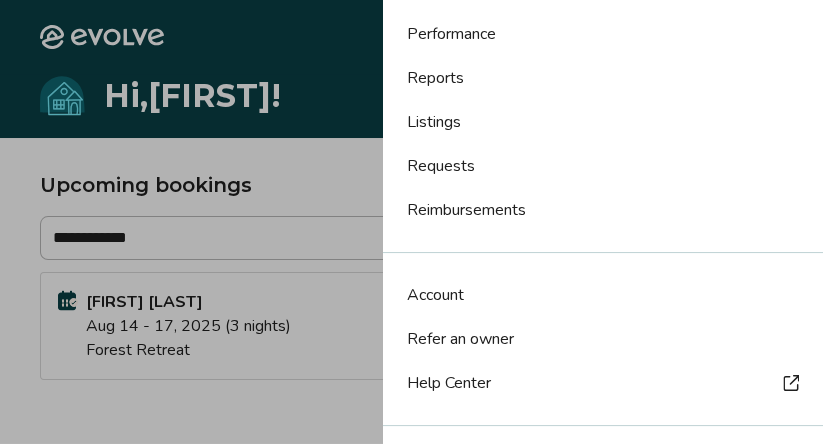 scroll, scrollTop: 231, scrollLeft: 0, axis: vertical 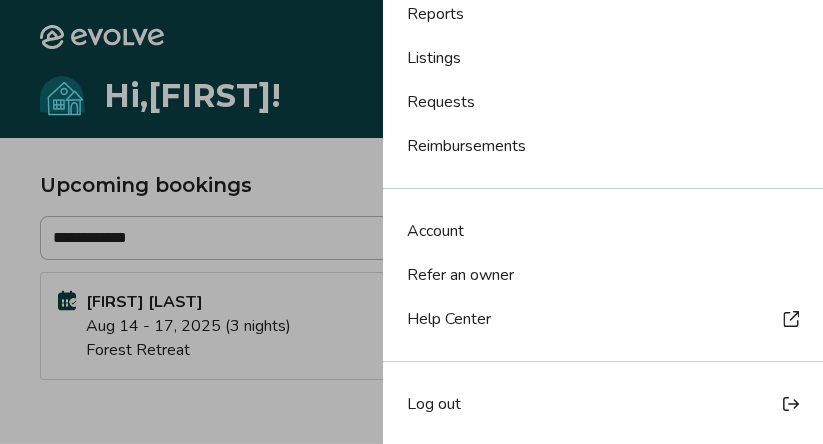 click on "Account" at bounding box center (435, 231) 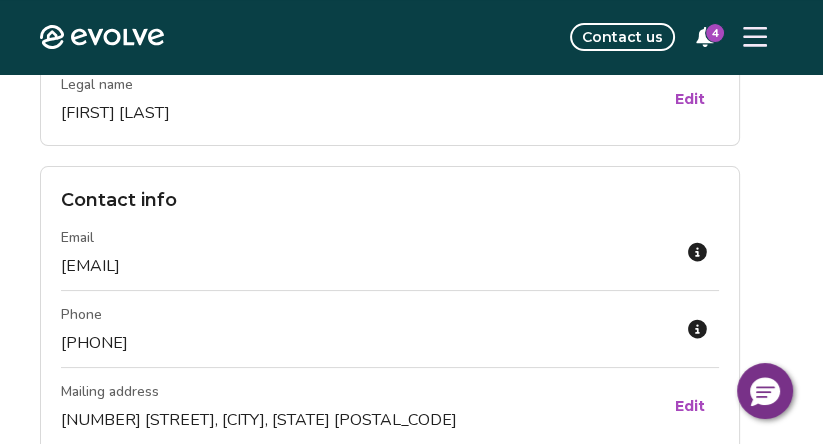 scroll, scrollTop: 0, scrollLeft: 0, axis: both 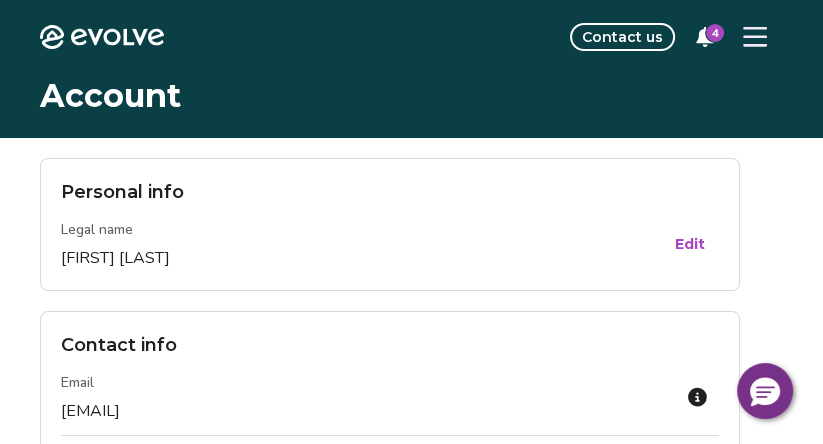 click on "4" at bounding box center [715, 33] 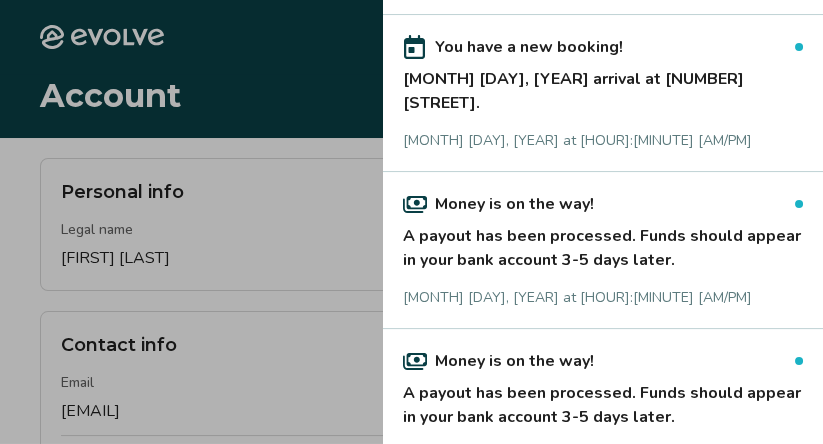 scroll, scrollTop: 284, scrollLeft: 0, axis: vertical 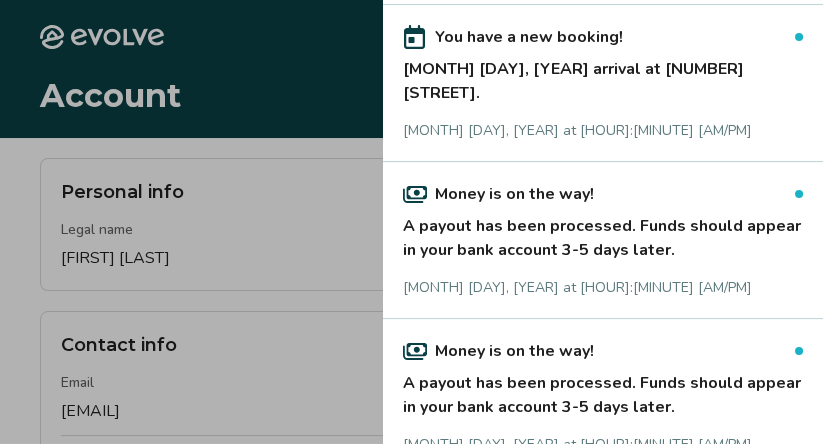click at bounding box center (799, 351) 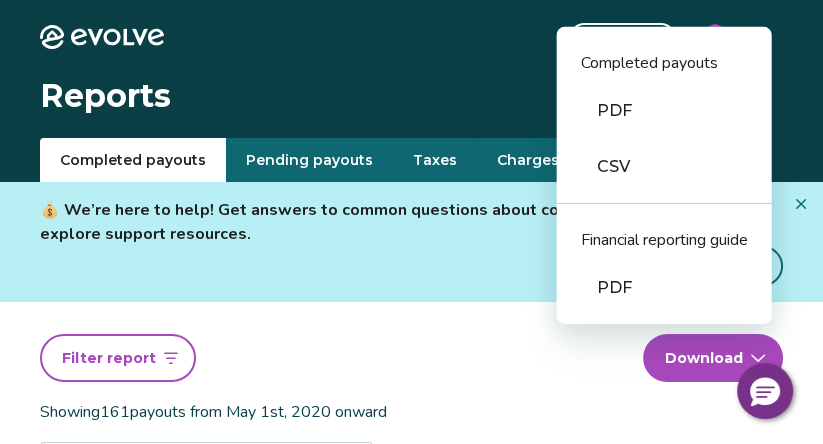 click on "Evolve Contact us 3 Reports Completed payouts Pending payouts Taxes Charges Adjustments 💰 We’re here to help! Get answers to common questions about   completed payouts  and explore support resources. Jump to FAQs Filter   report Download   report Completed payouts PDF CSV Financial reporting guide PDF Showing  161  payouts   from May 1st, 2020 onward Completed $79,697.35 Total payout Payout Date Guest Trip dates Booking ID Payout Jul 12, 2025 Tori Shaw Jul 10 - Jul 13, 2025 14820004 $322.14 Jun 11, 2025 Danielle Ramirez May 22 - May 25, 2025 14586854 $322.14 Jun 11, 2025 Danielle Ramirez May 22 - May 25, 2025 14586854 $322.14 May 6, 2025 Brian Haley May 4 - May 8, 2025 14441085 $414.00 Apr 6, 2025 Karma Swanson Jan 6 - May 2, 2025 14045402 $1,774.72 Mar 7, 2025 Karma Swanson Jan 6 - May 2, 2025 14045402 $2,744.49 Feb 5, 2025 Karma Swanson Jan 6 - May 2, 2025 14045402 $1,544.90 Jan 8, 2025 Karma Swanson Jan 6 - May 2, 2025 14045402 $1,890.47 Jan 4, 2025 Andreas Bsirske Dec 31, 2024 - Jan 5, 2025 $99.41" at bounding box center (411, 1498) 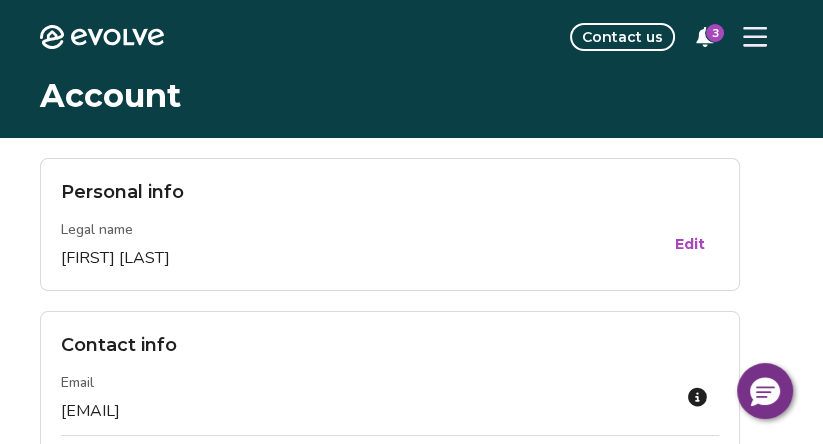 click 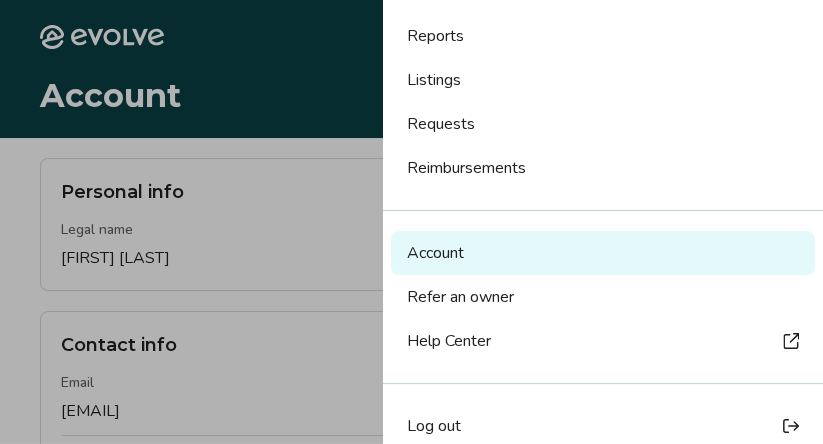 scroll, scrollTop: 231, scrollLeft: 0, axis: vertical 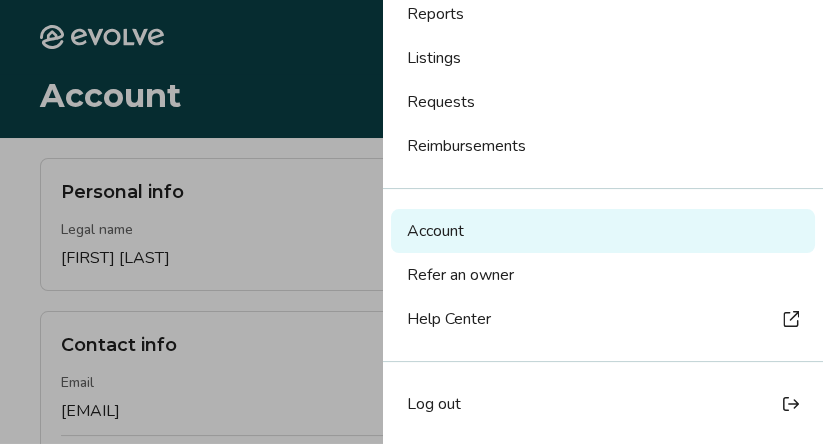 click on "Log out" at bounding box center [434, 404] 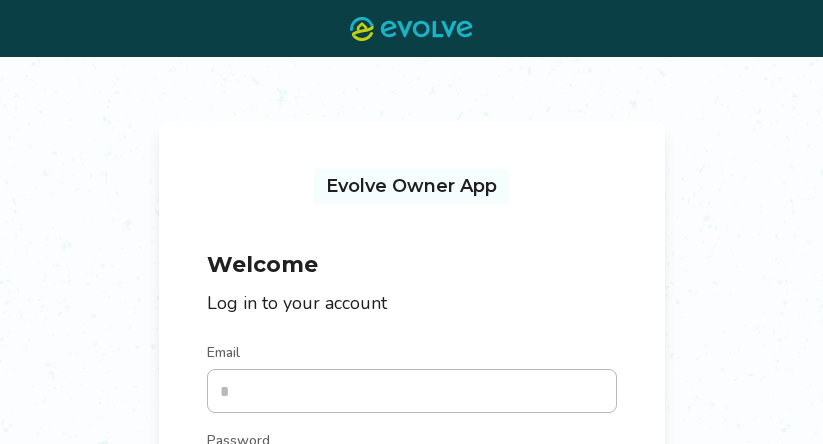 scroll, scrollTop: 0, scrollLeft: 0, axis: both 